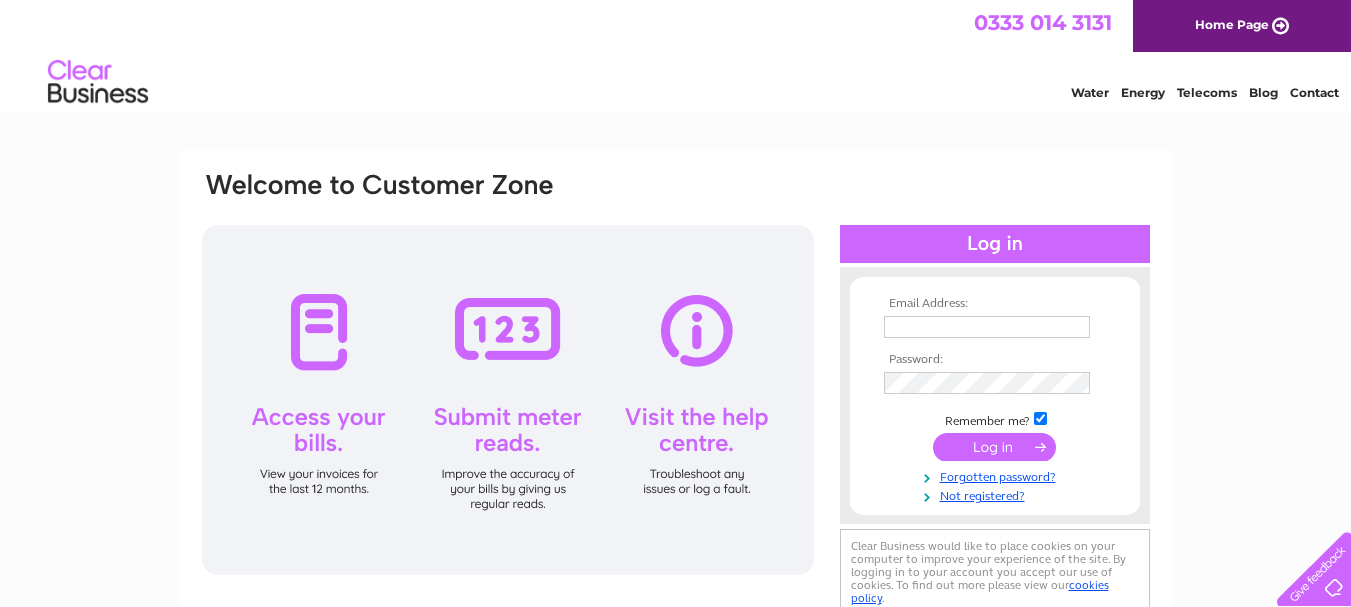 scroll, scrollTop: 0, scrollLeft: 0, axis: both 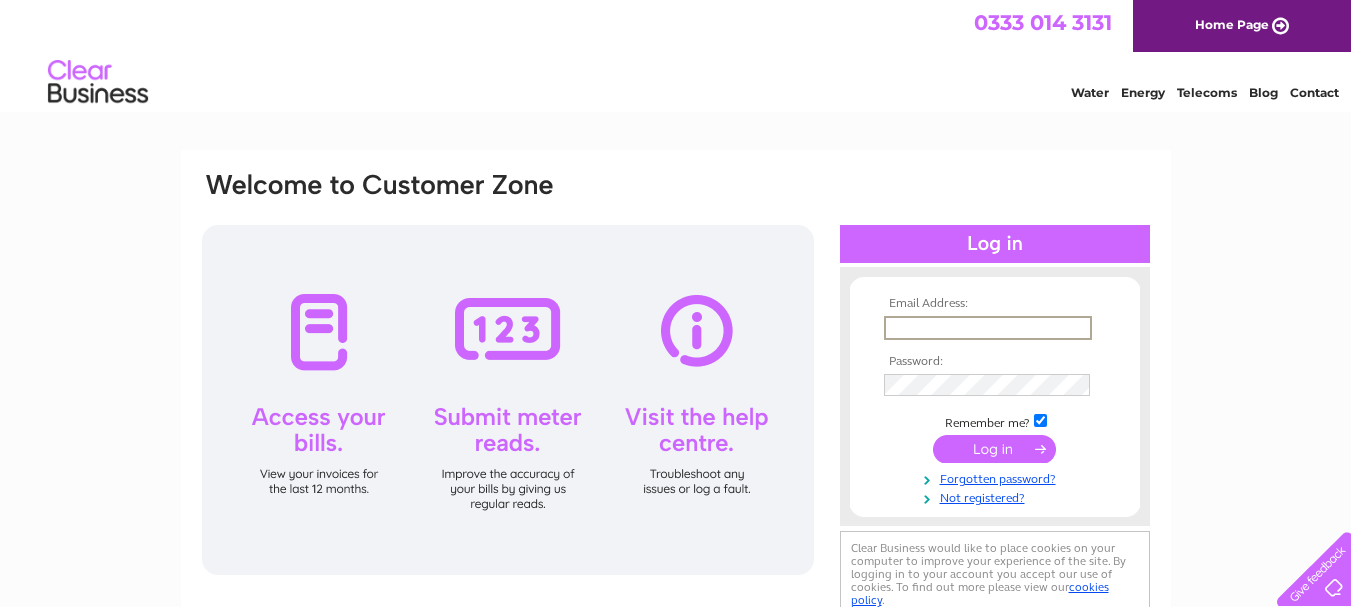 click at bounding box center (988, 328) 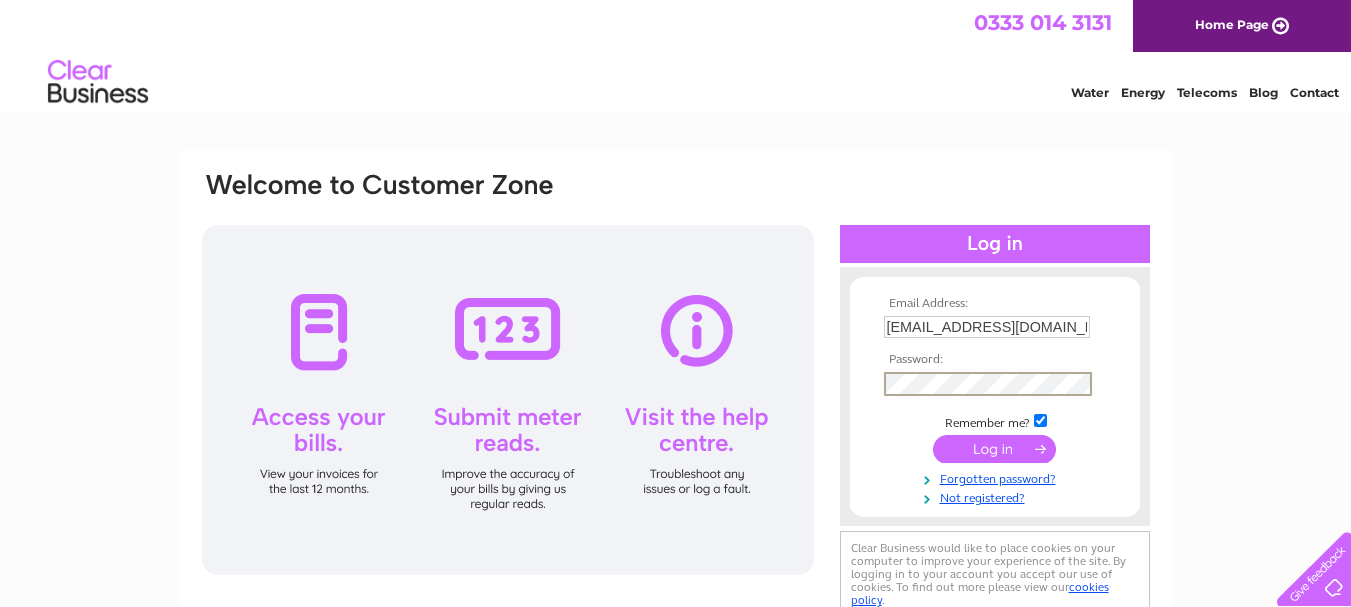 click on "Email Address:
IBRNU9@YAHOO.COM
Password:" at bounding box center [675, 601] 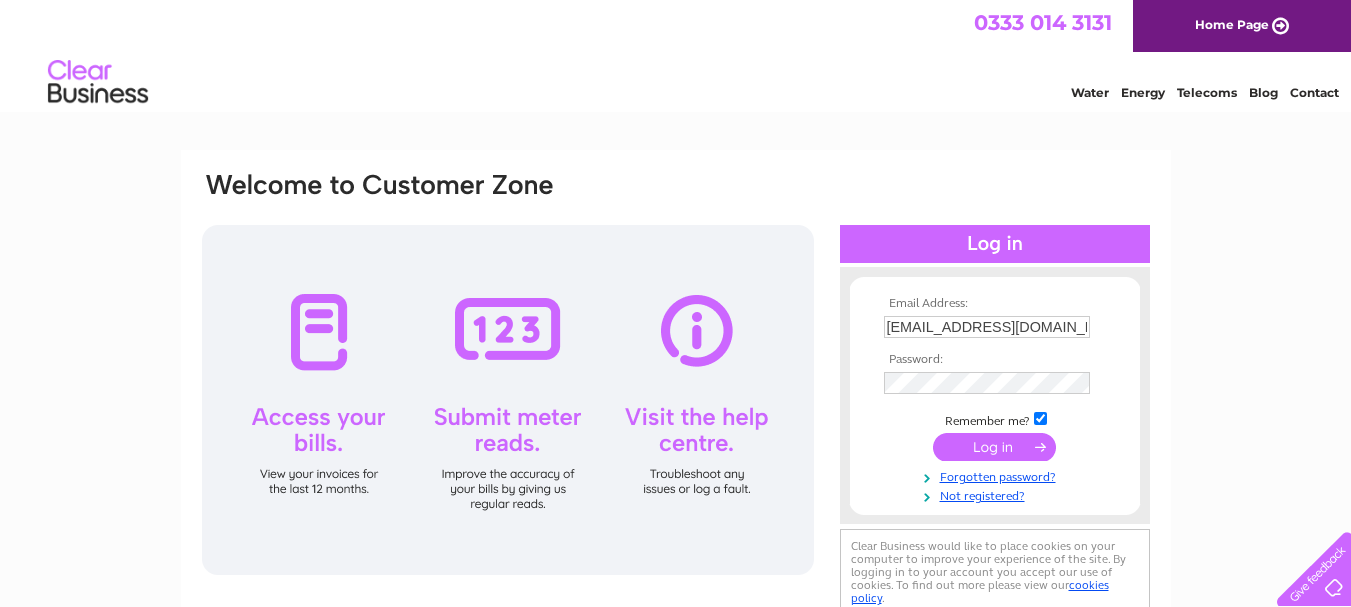 click at bounding box center (994, 447) 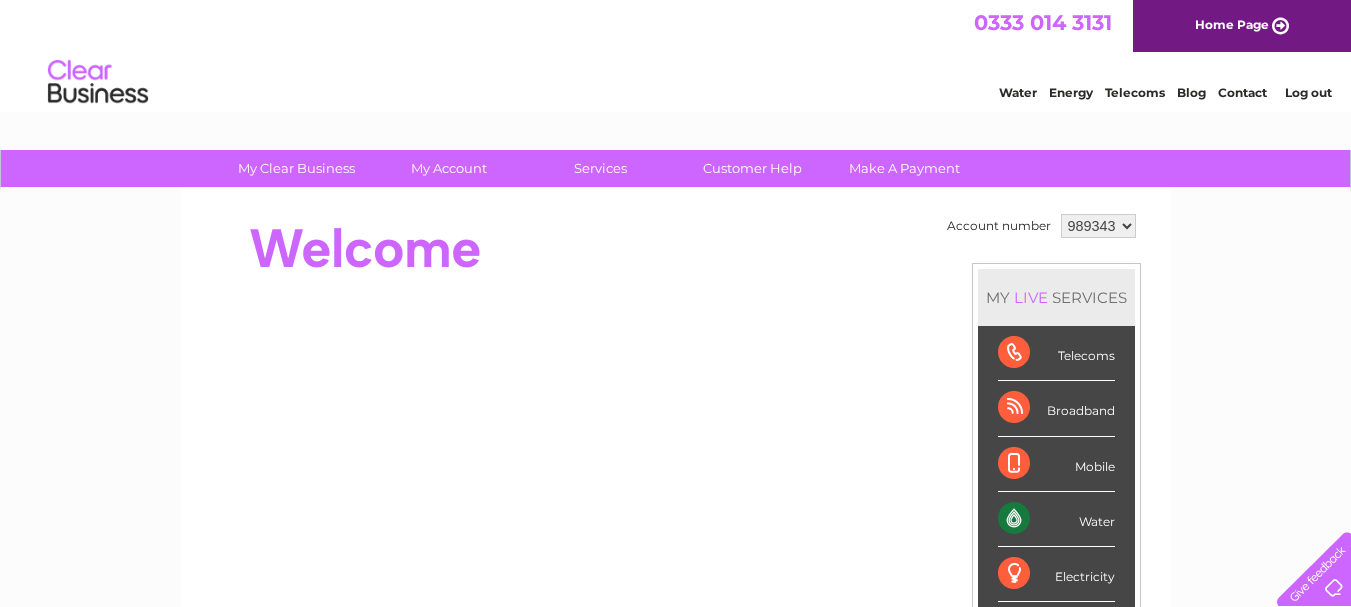 scroll, scrollTop: 0, scrollLeft: 0, axis: both 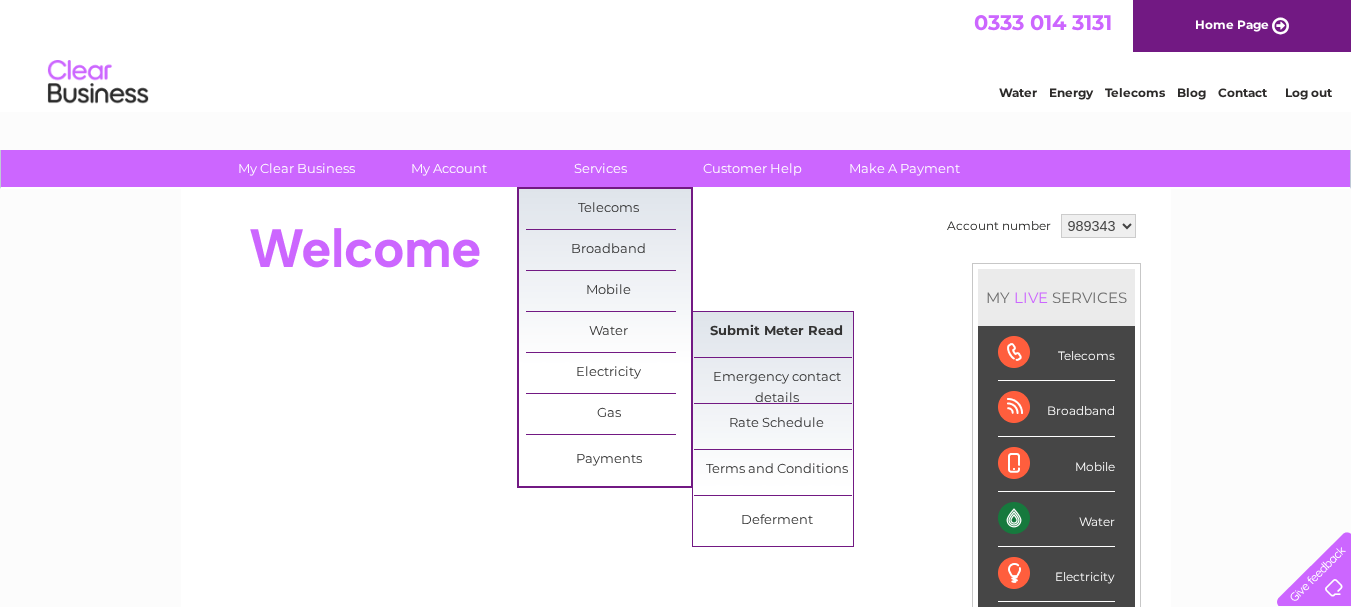 click on "Submit Meter Read" at bounding box center (776, 332) 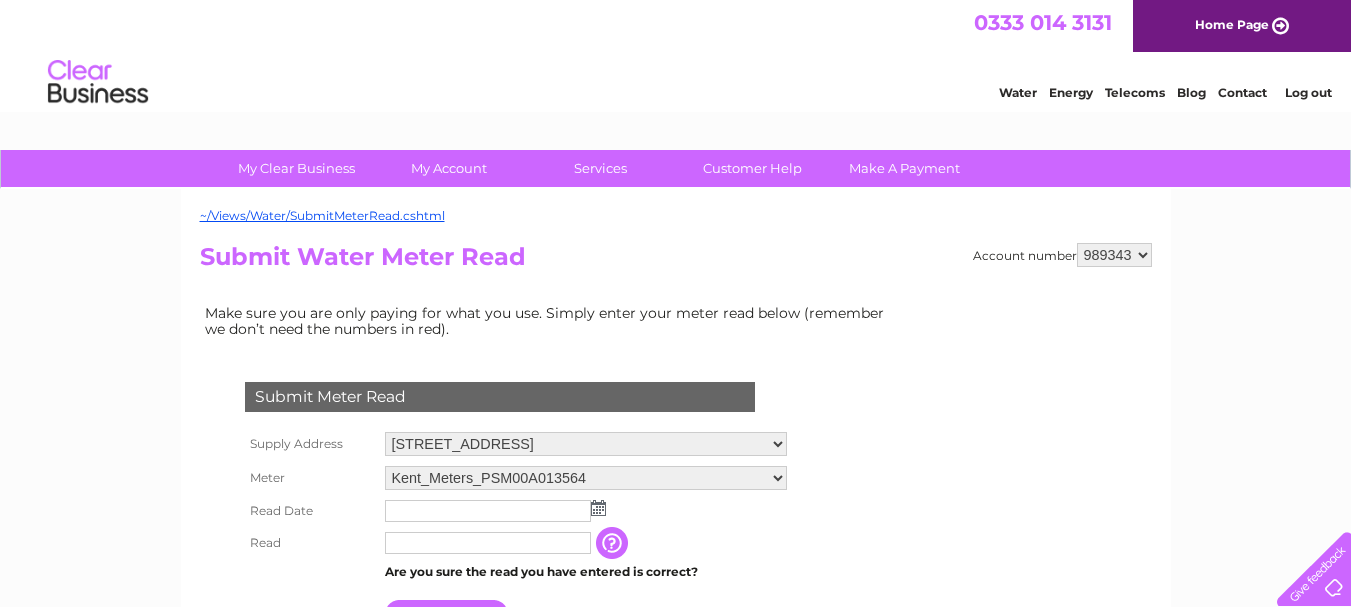 scroll, scrollTop: 0, scrollLeft: 0, axis: both 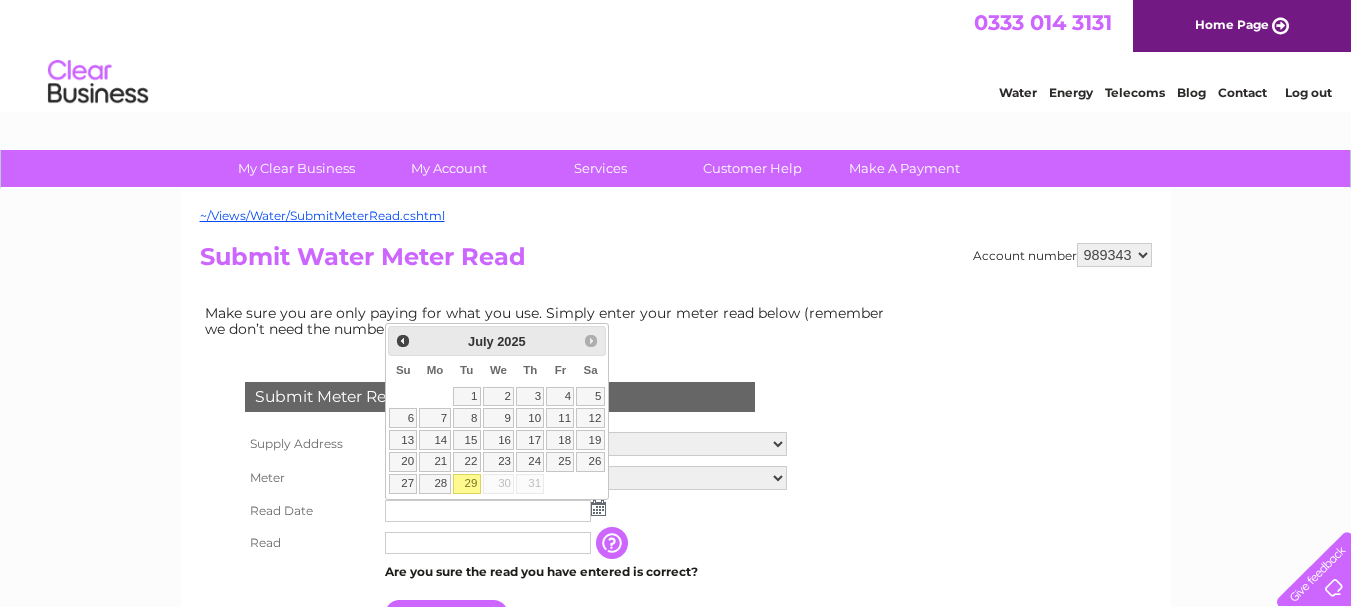click on "29" at bounding box center [467, 484] 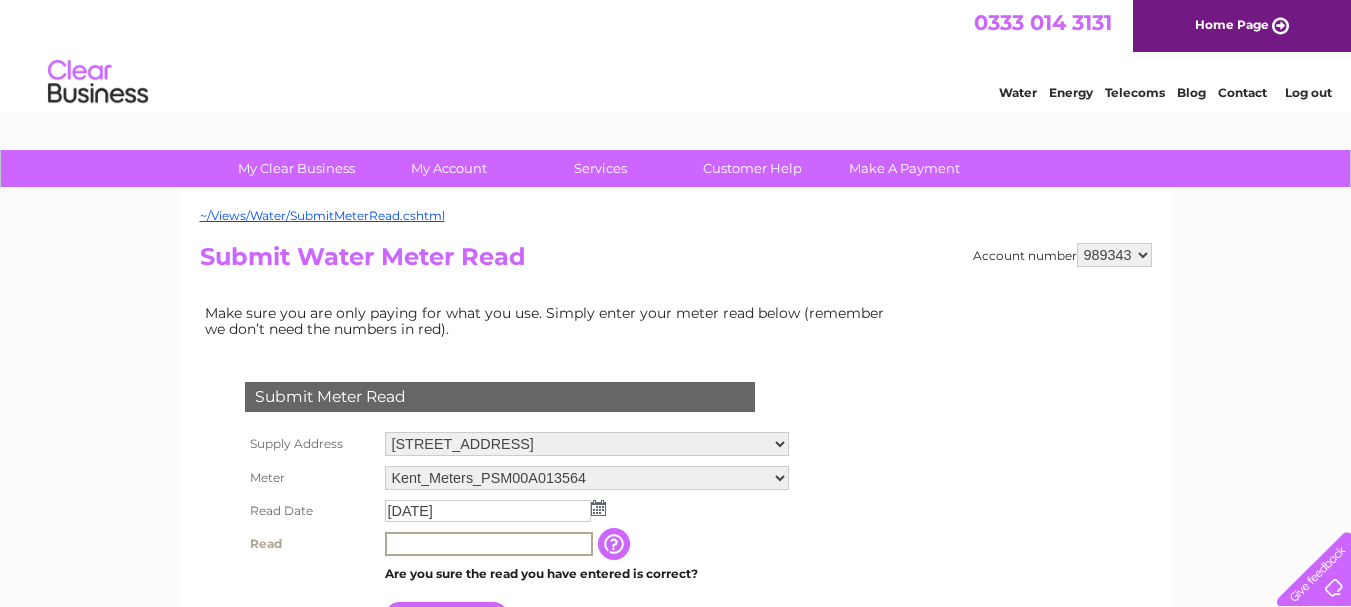 click at bounding box center (489, 544) 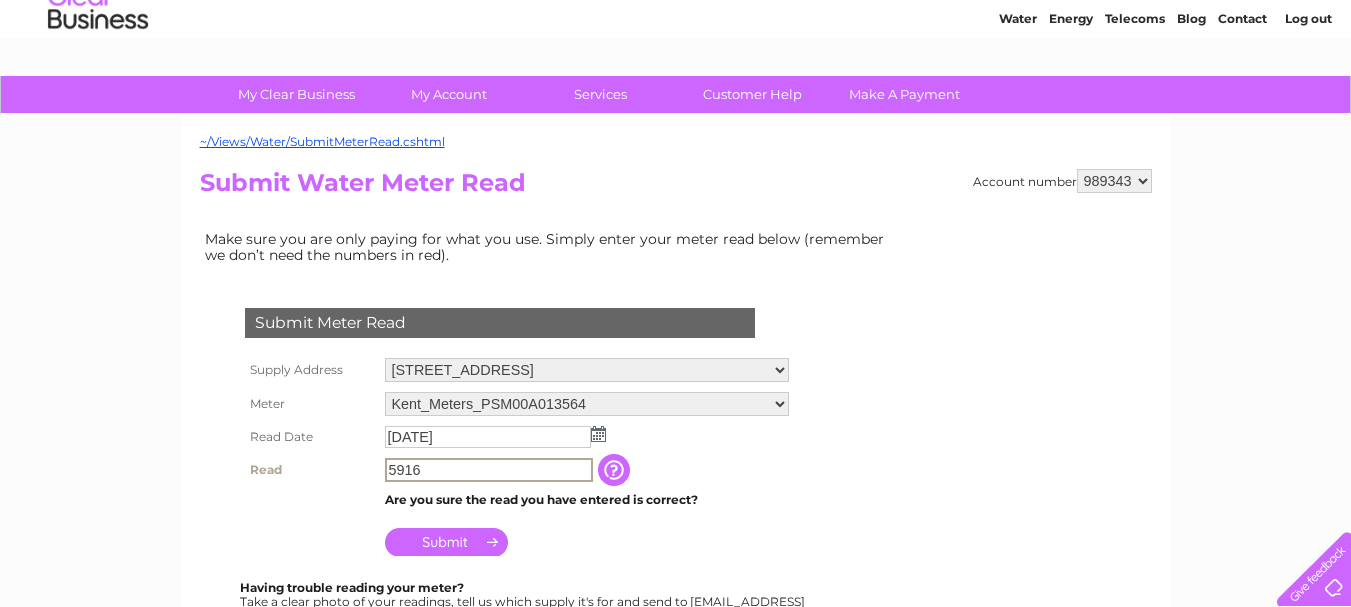 scroll, scrollTop: 100, scrollLeft: 0, axis: vertical 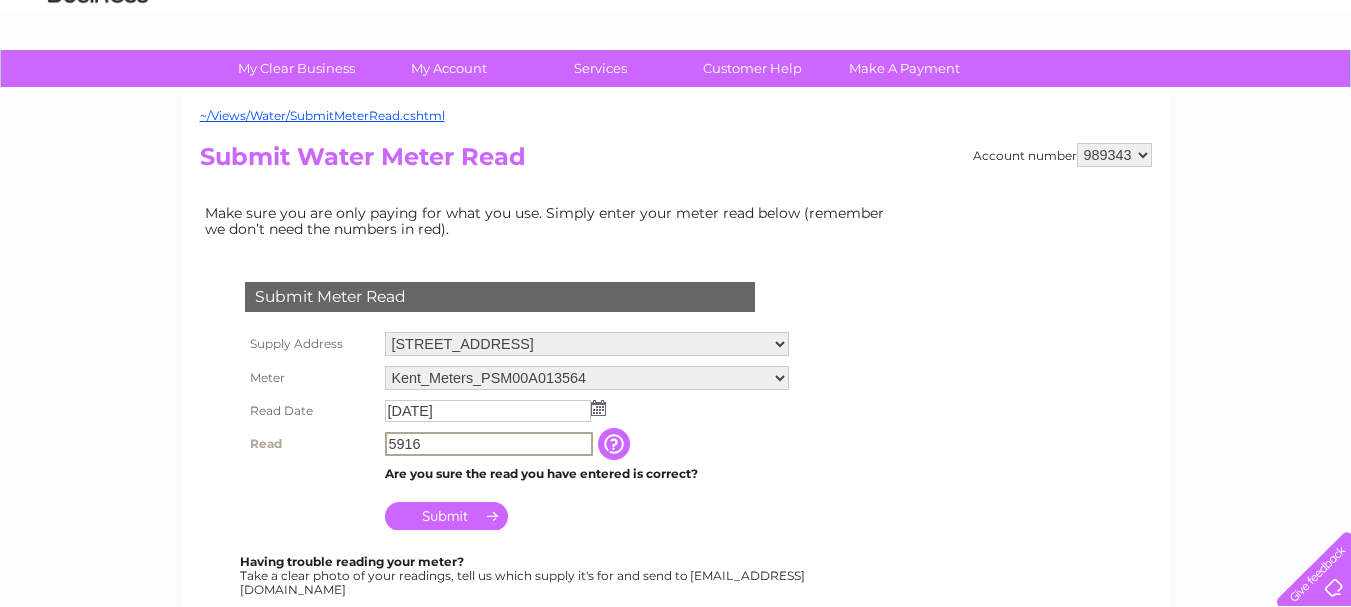 type on "5916" 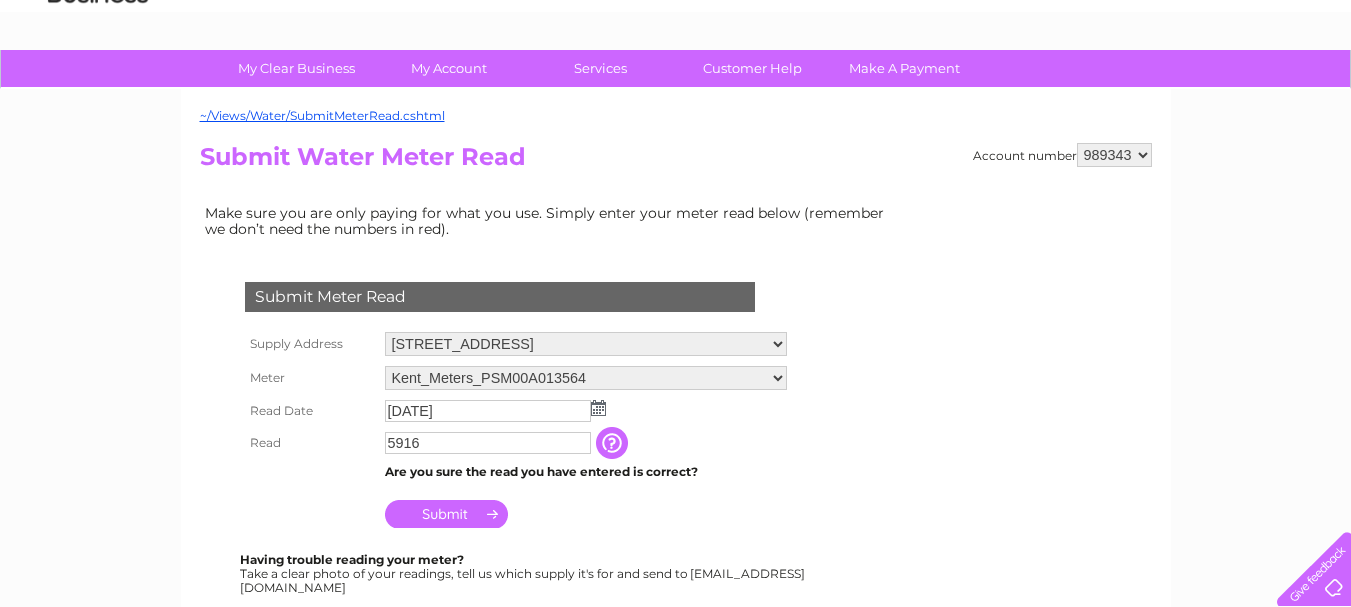 click on "Submit" at bounding box center [446, 514] 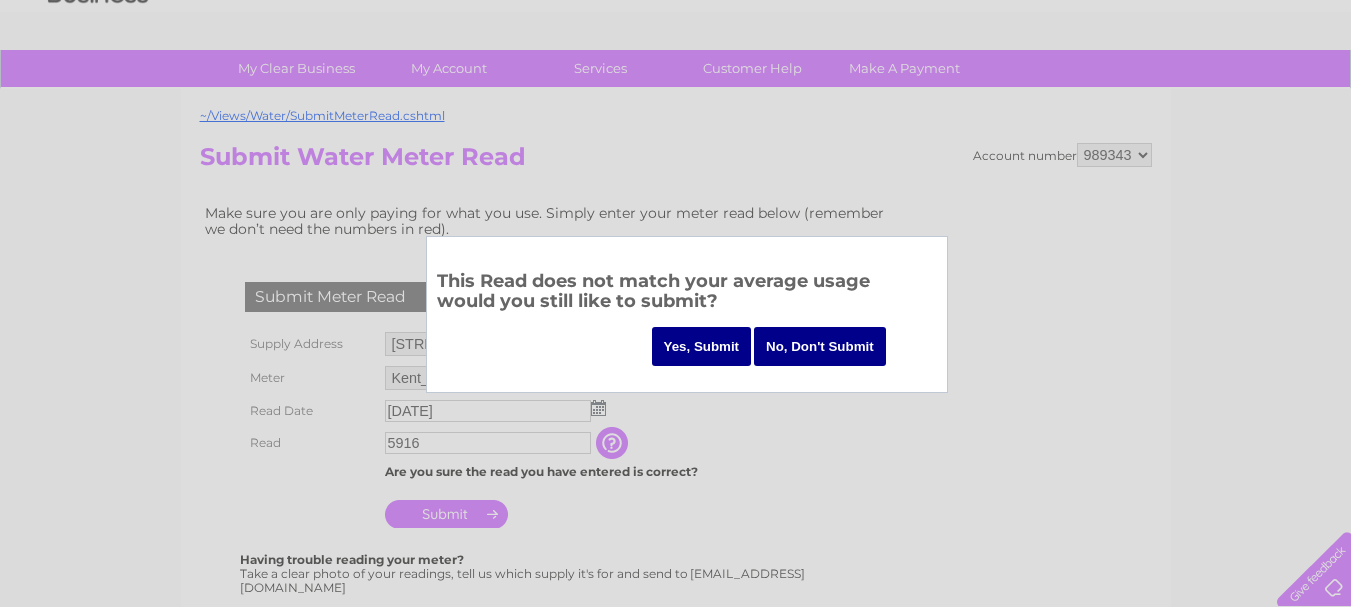 click on "Yes, Submit" at bounding box center [702, 346] 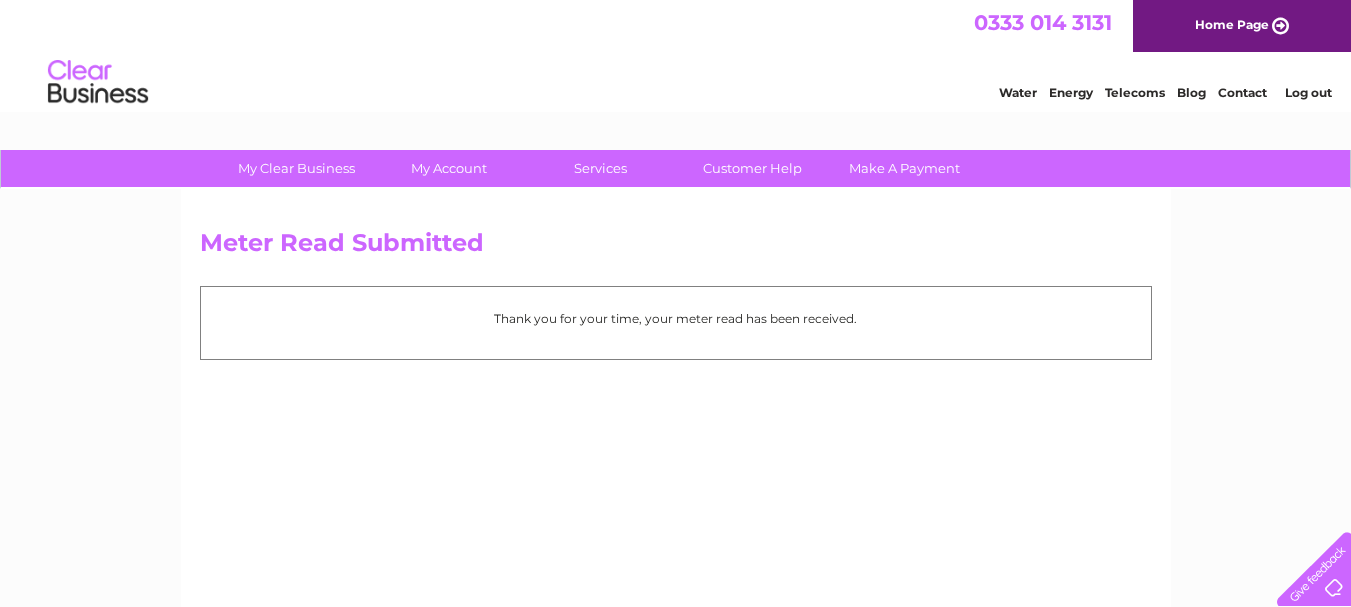 scroll, scrollTop: 0, scrollLeft: 0, axis: both 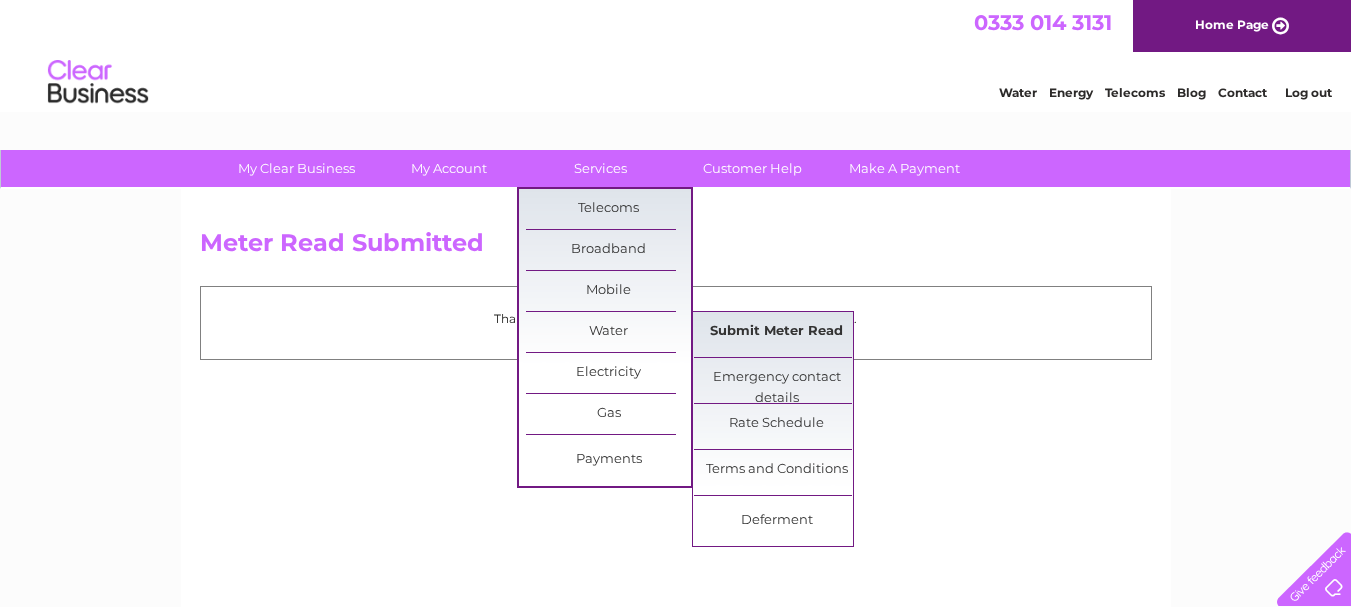click on "Submit Meter Read" at bounding box center [776, 332] 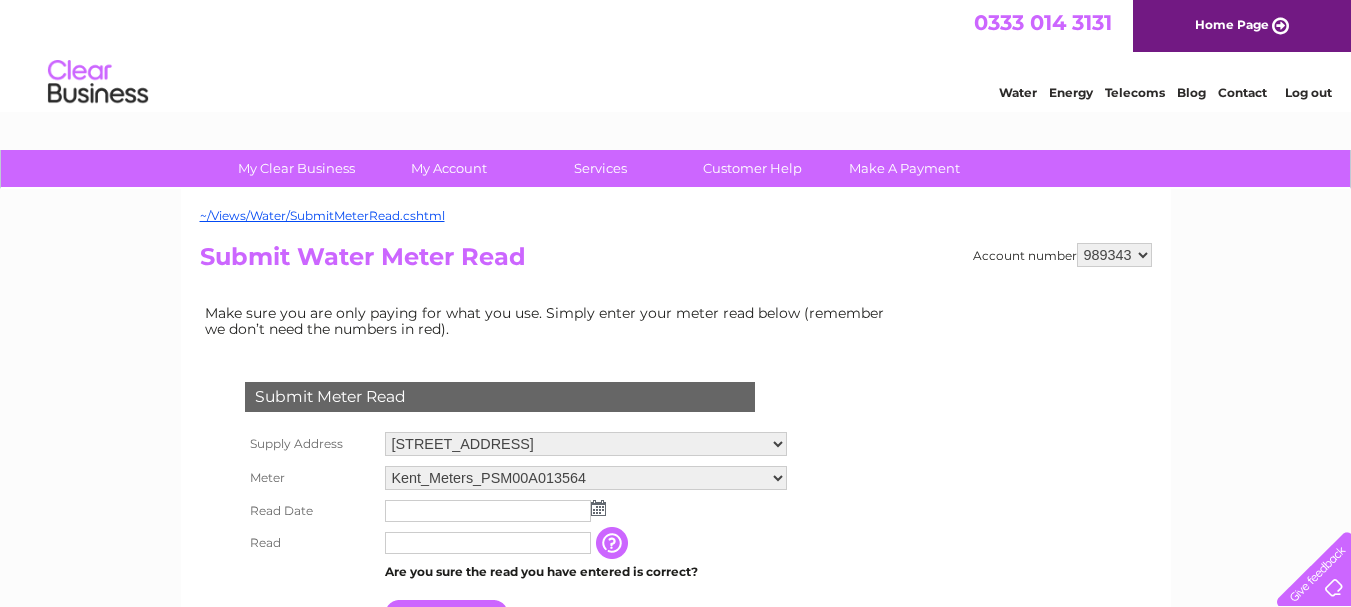 scroll, scrollTop: 0, scrollLeft: 0, axis: both 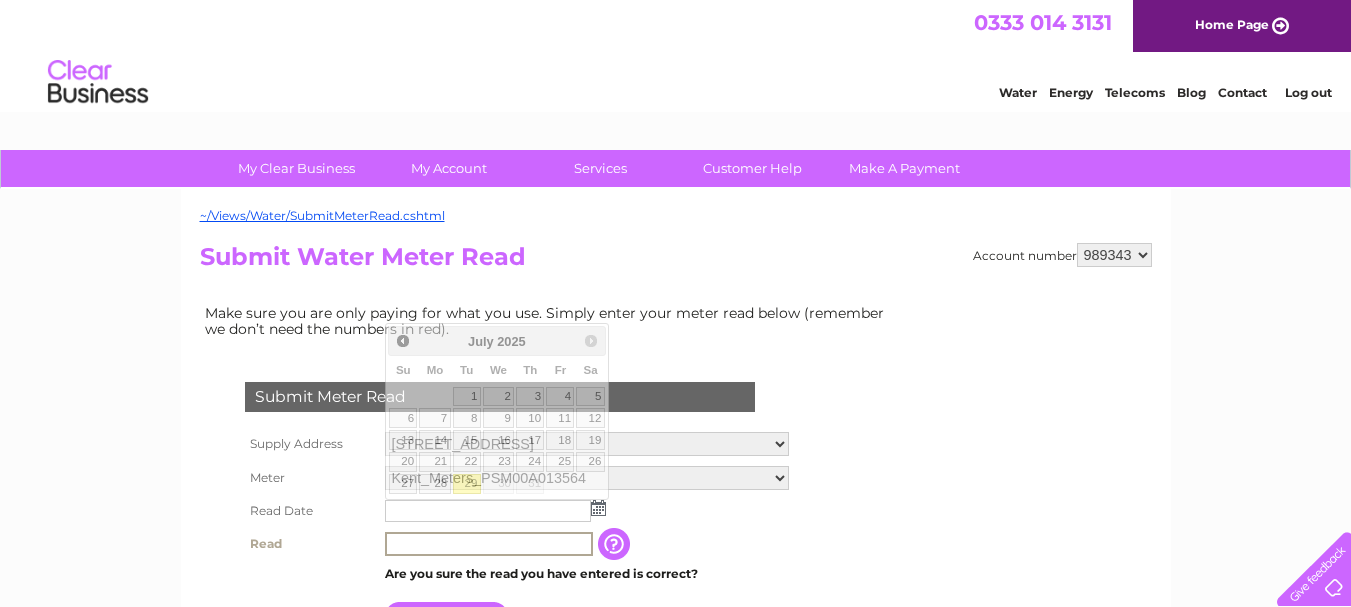 click at bounding box center (489, 544) 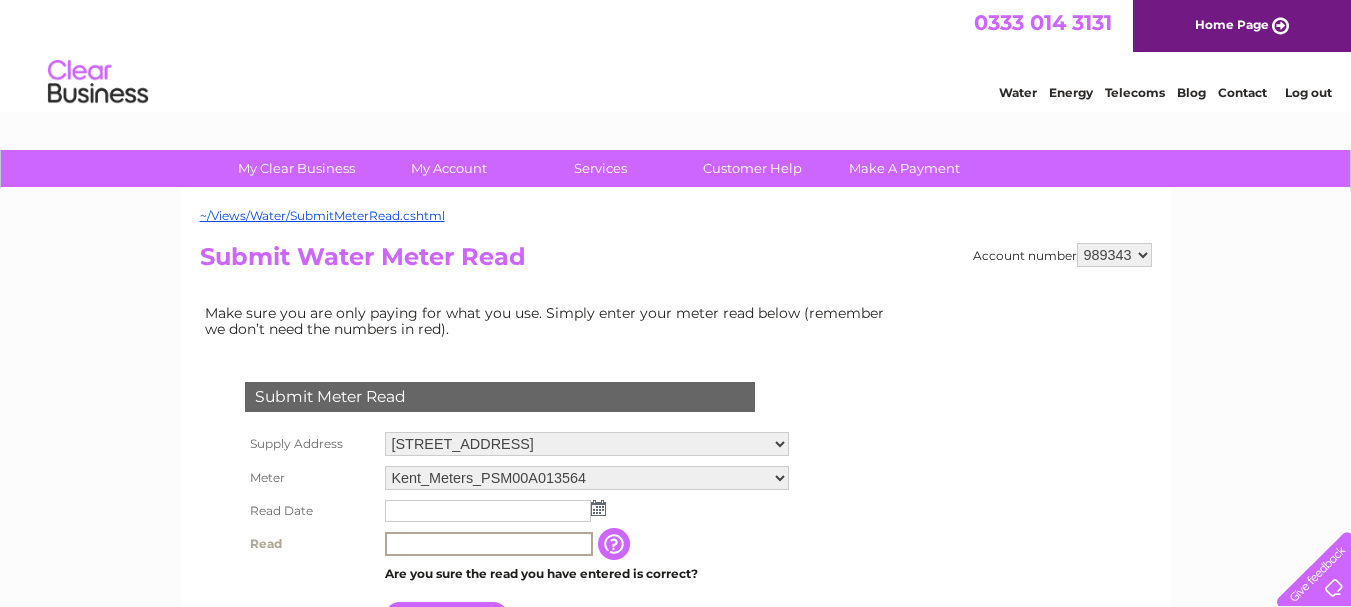 click at bounding box center (489, 544) 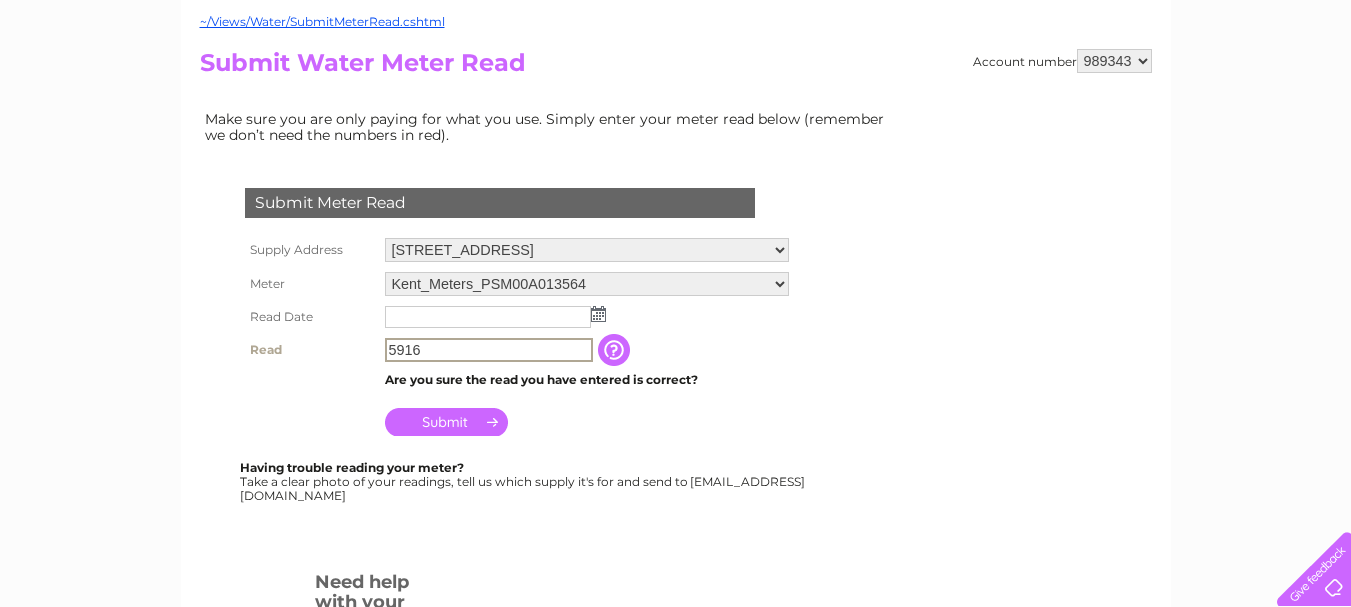 scroll, scrollTop: 200, scrollLeft: 0, axis: vertical 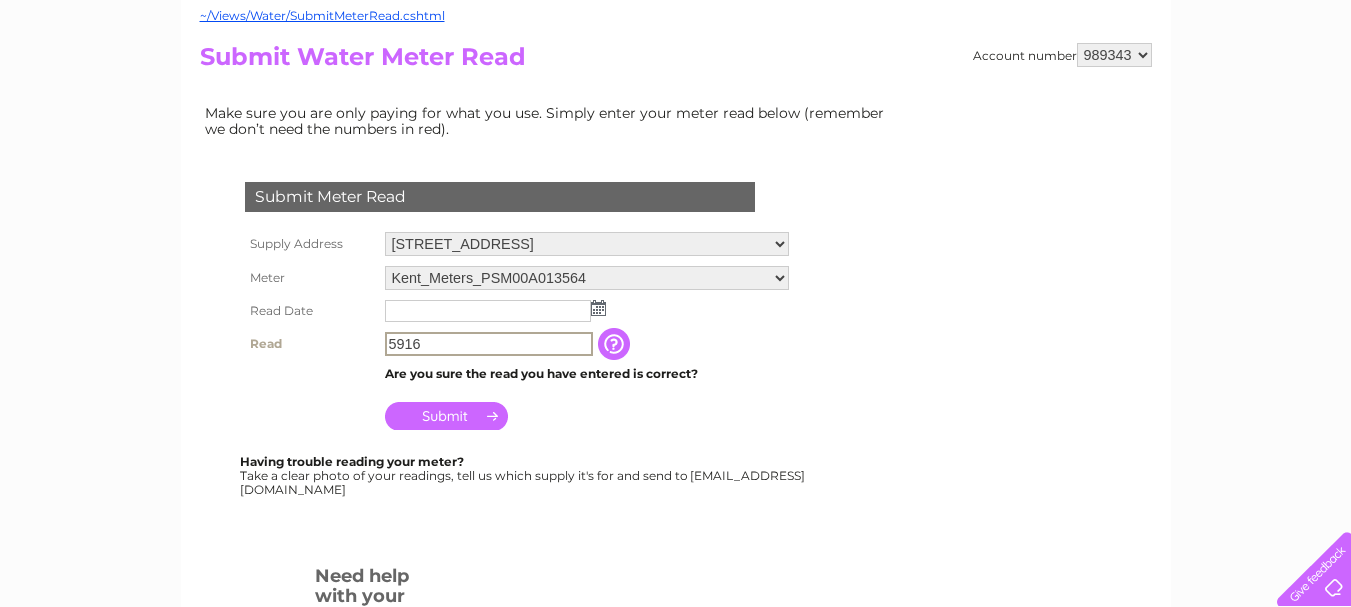 type on "5916" 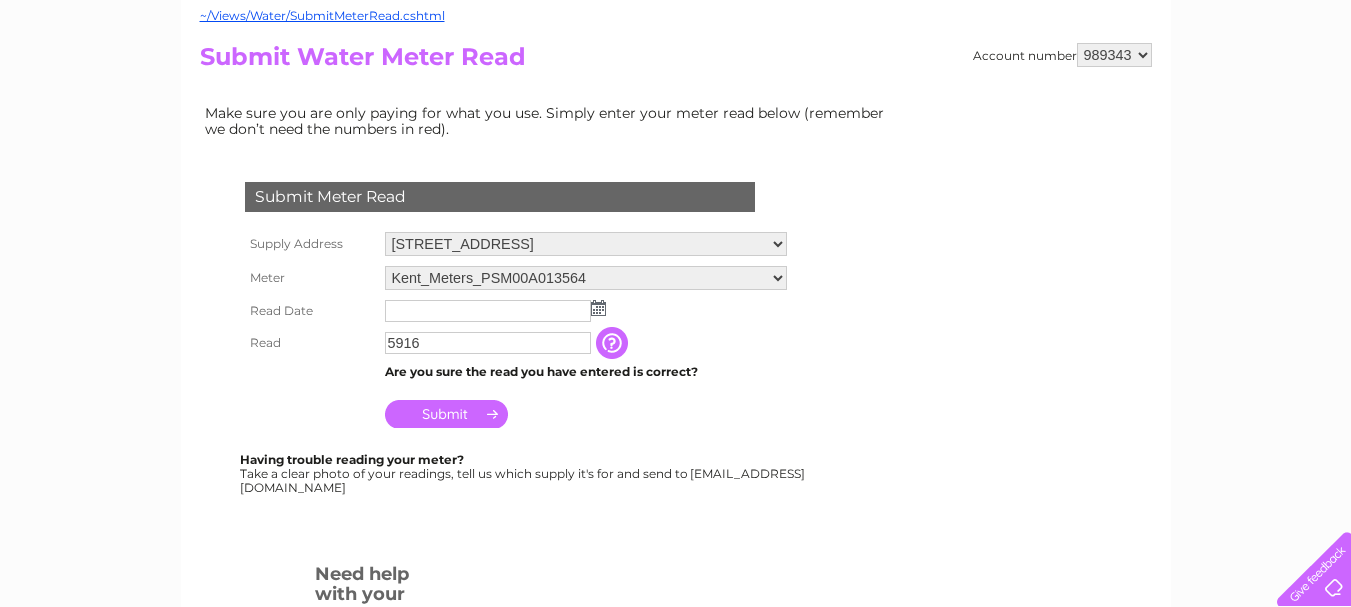 click on "Submit" at bounding box center [446, 414] 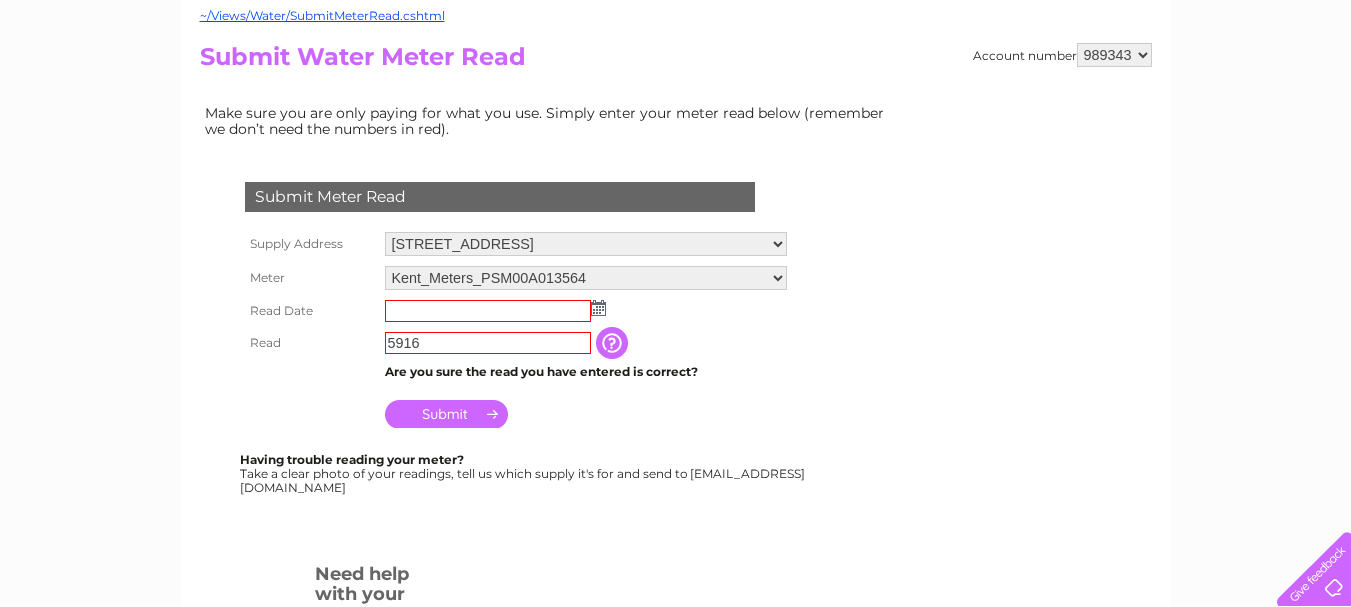 click at bounding box center [598, 308] 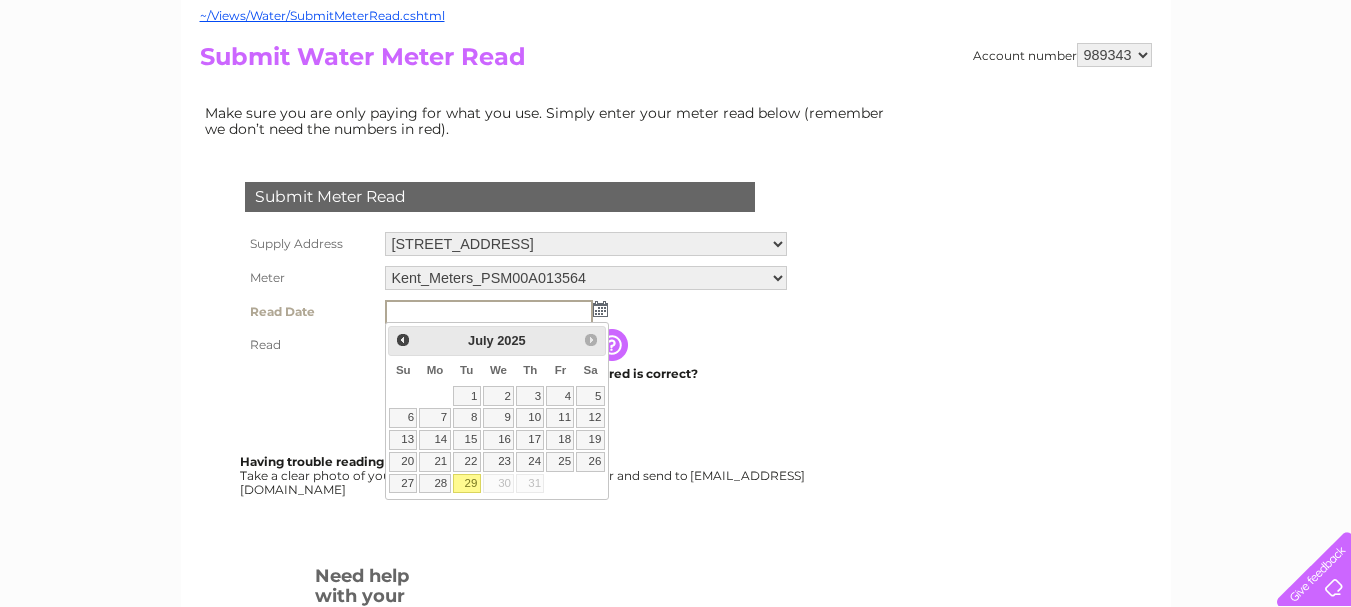 click on "29" at bounding box center [467, 484] 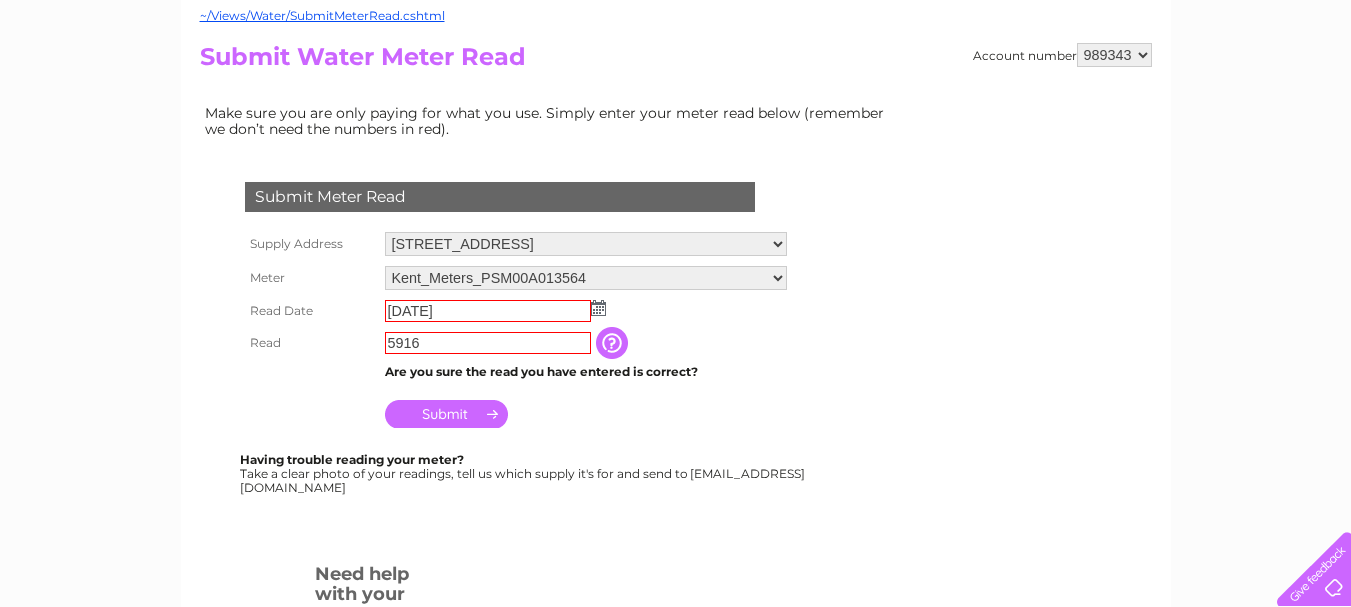 click on "Submit" at bounding box center [586, 409] 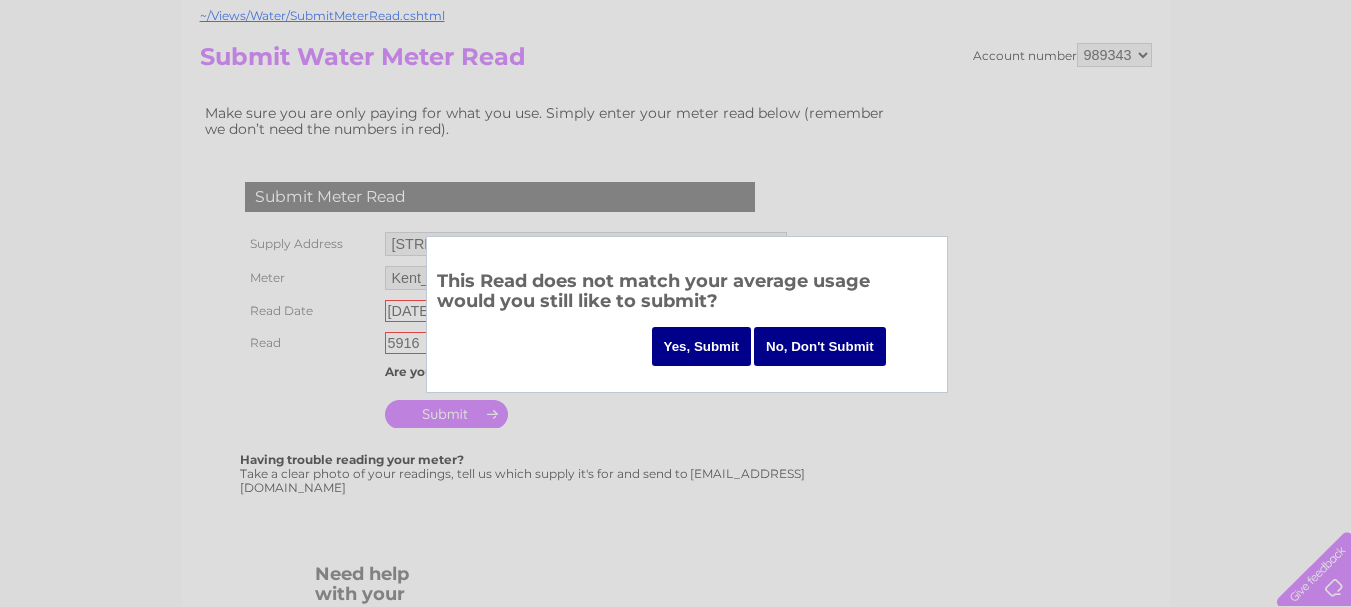 click on "Yes, Submit" at bounding box center [702, 346] 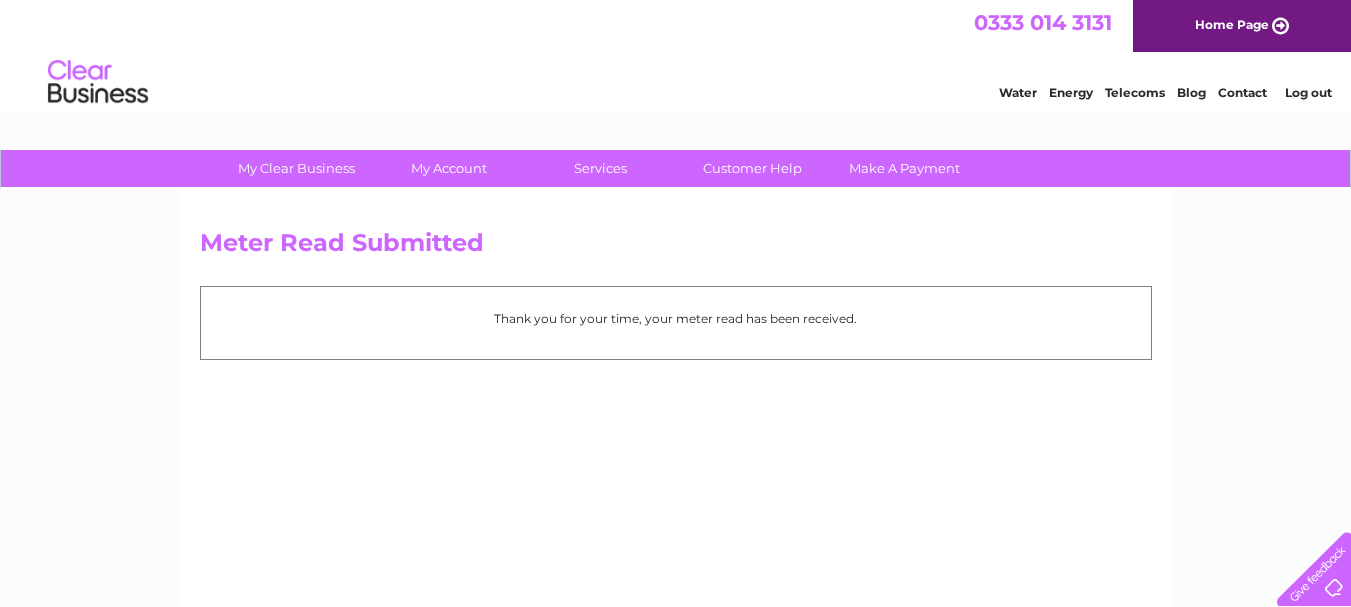 scroll, scrollTop: 0, scrollLeft: 0, axis: both 